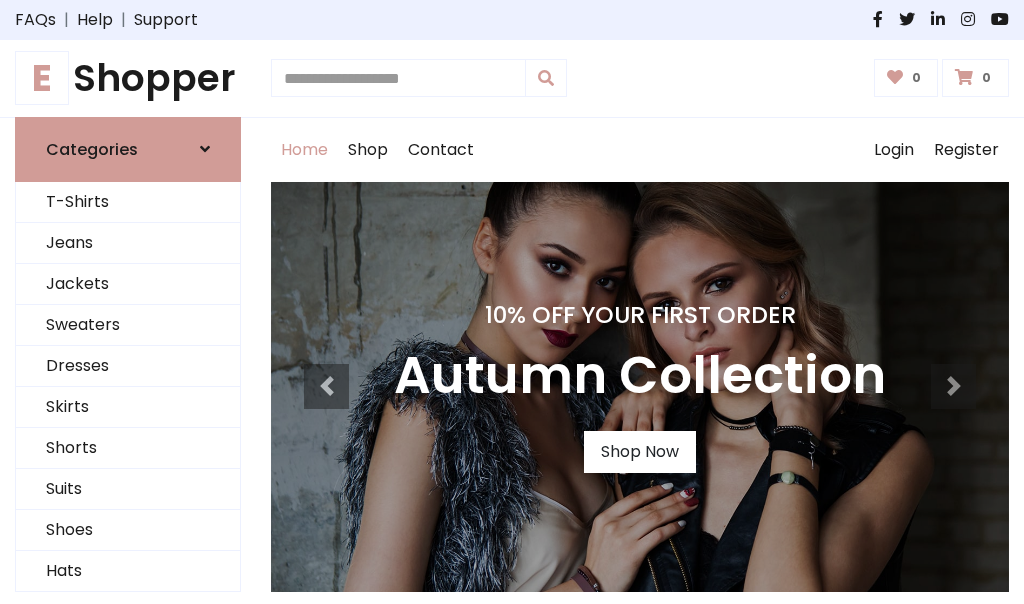 scroll, scrollTop: 0, scrollLeft: 0, axis: both 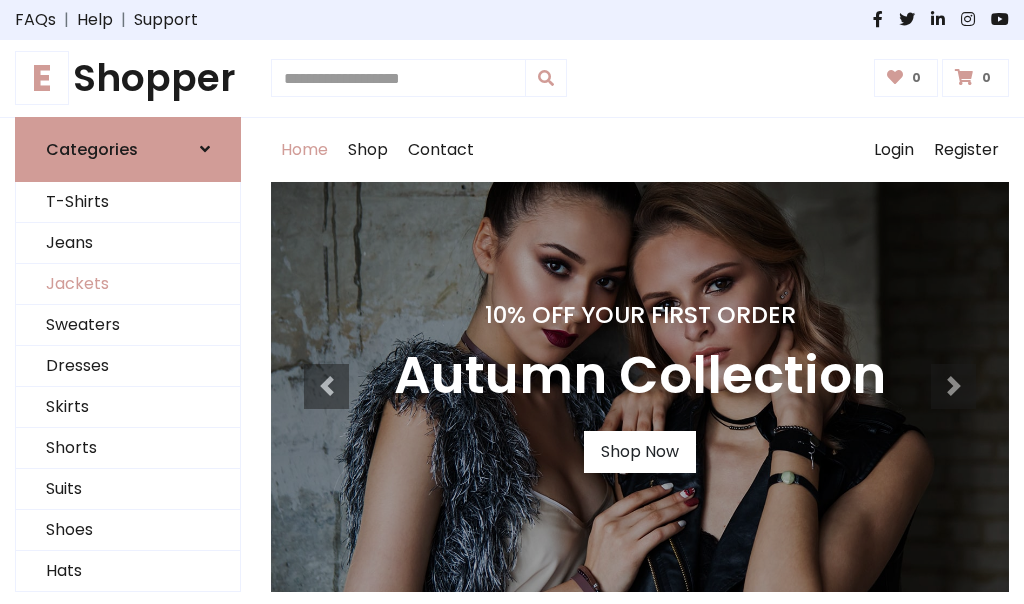 click on "Jackets" at bounding box center (128, 284) 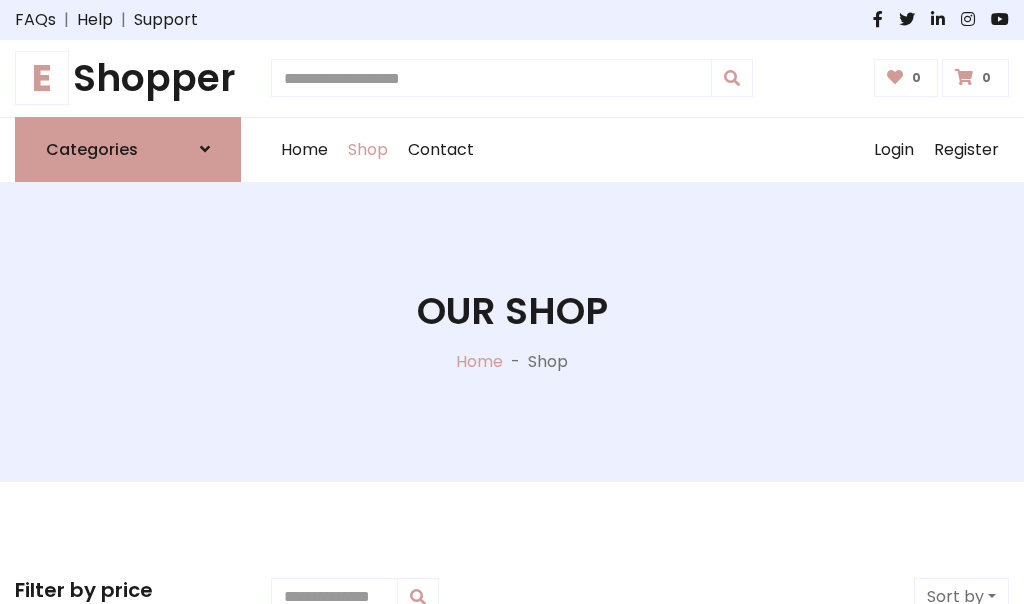 scroll, scrollTop: 904, scrollLeft: 0, axis: vertical 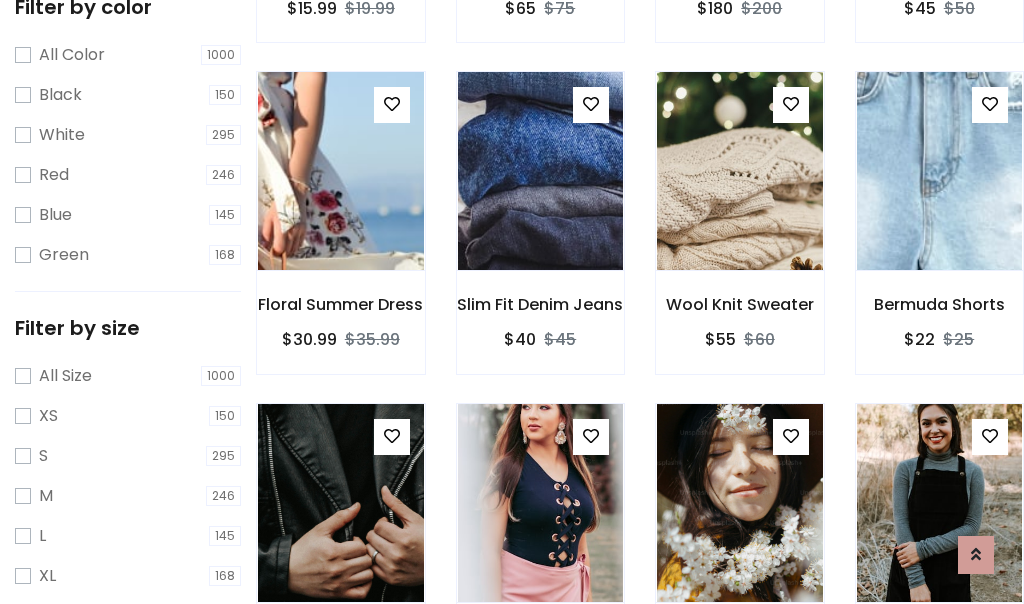 click at bounding box center (340, -160) 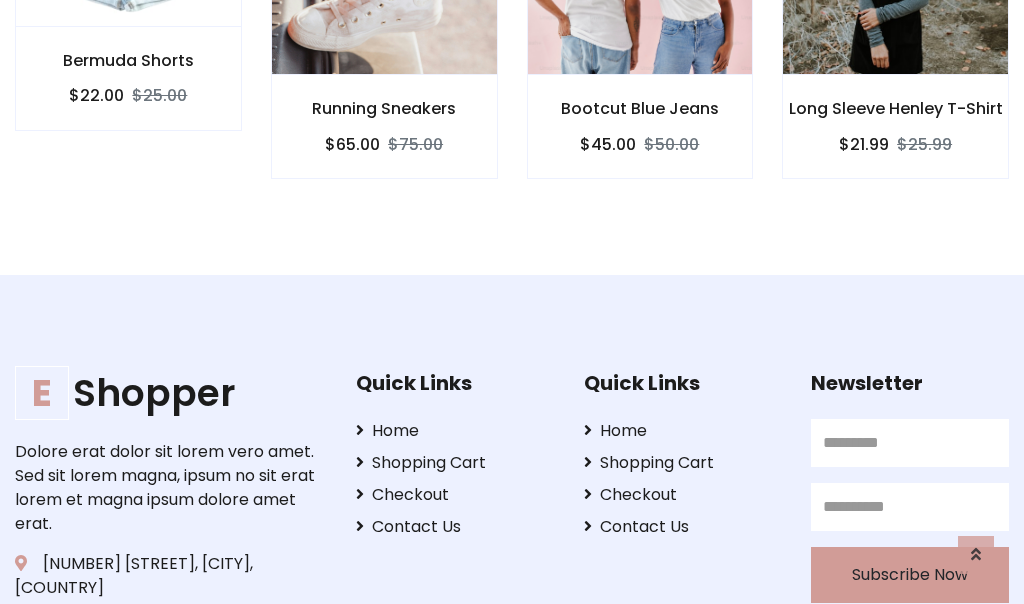 scroll, scrollTop: 0, scrollLeft: 0, axis: both 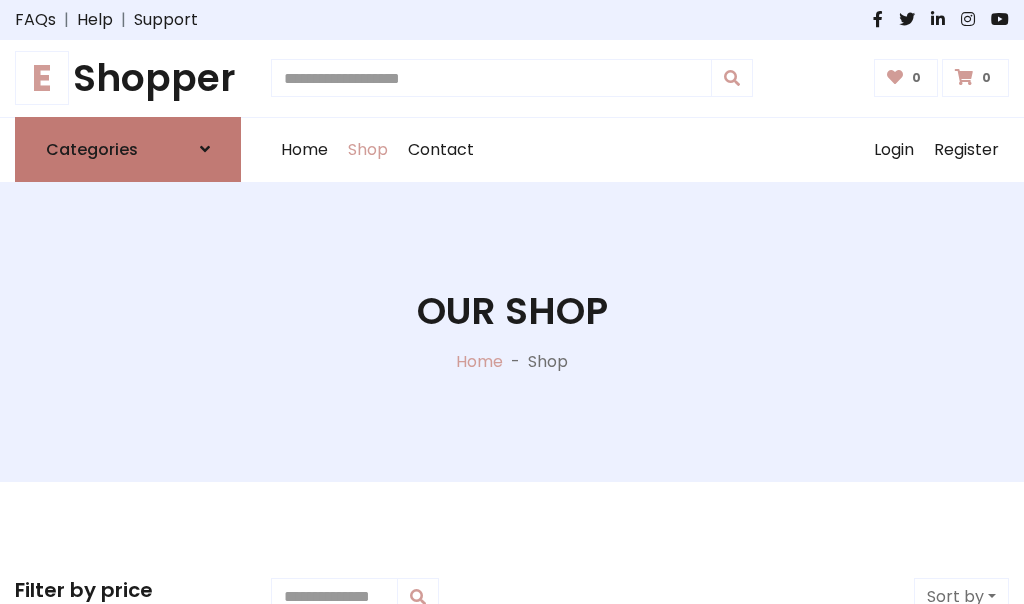 click on "Categories" at bounding box center (92, 149) 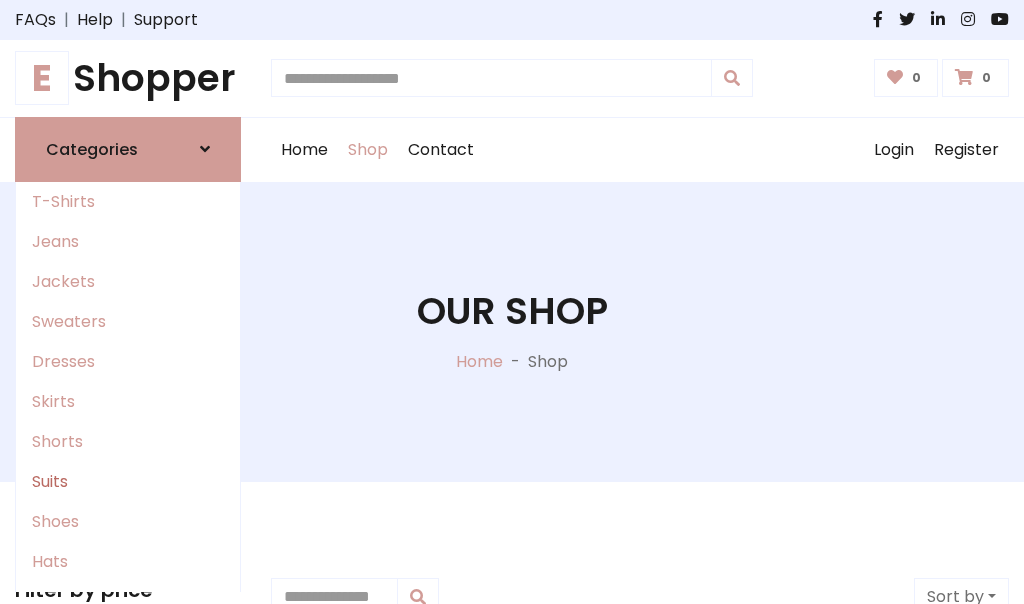click on "Suits" at bounding box center [128, 482] 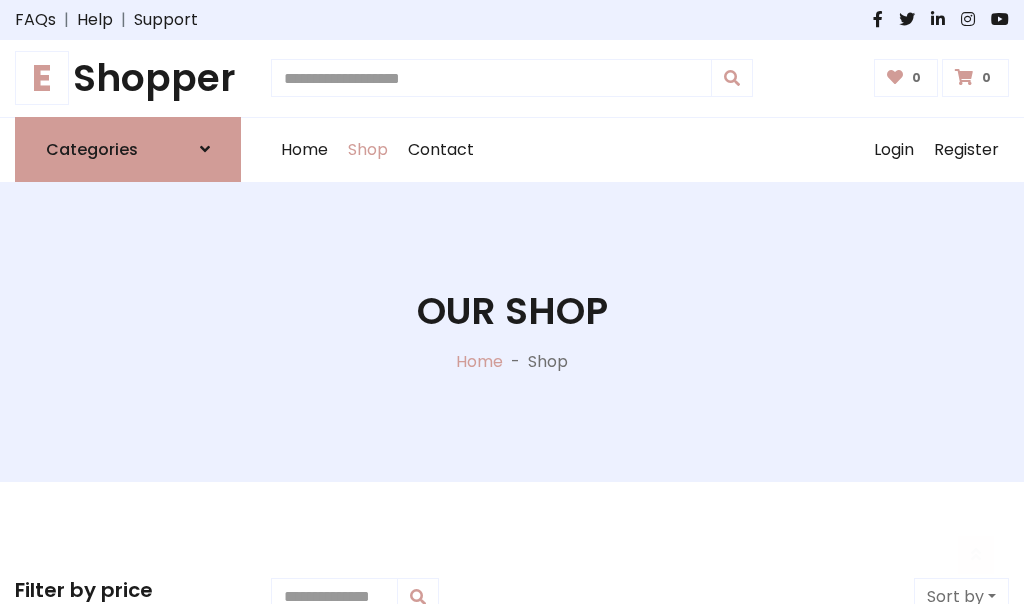 scroll, scrollTop: 1445, scrollLeft: 0, axis: vertical 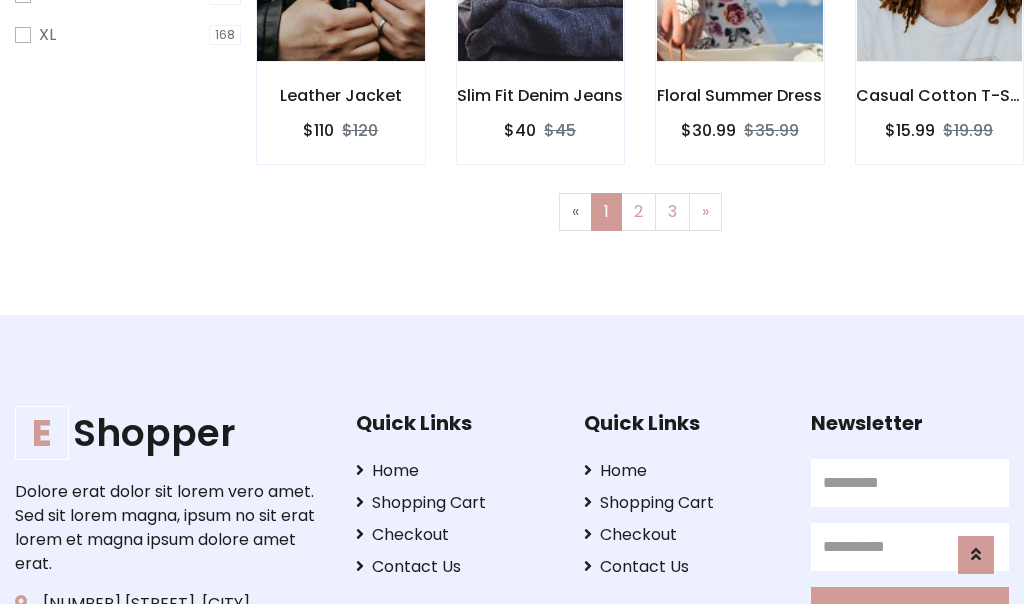 click at bounding box center [340, -38] 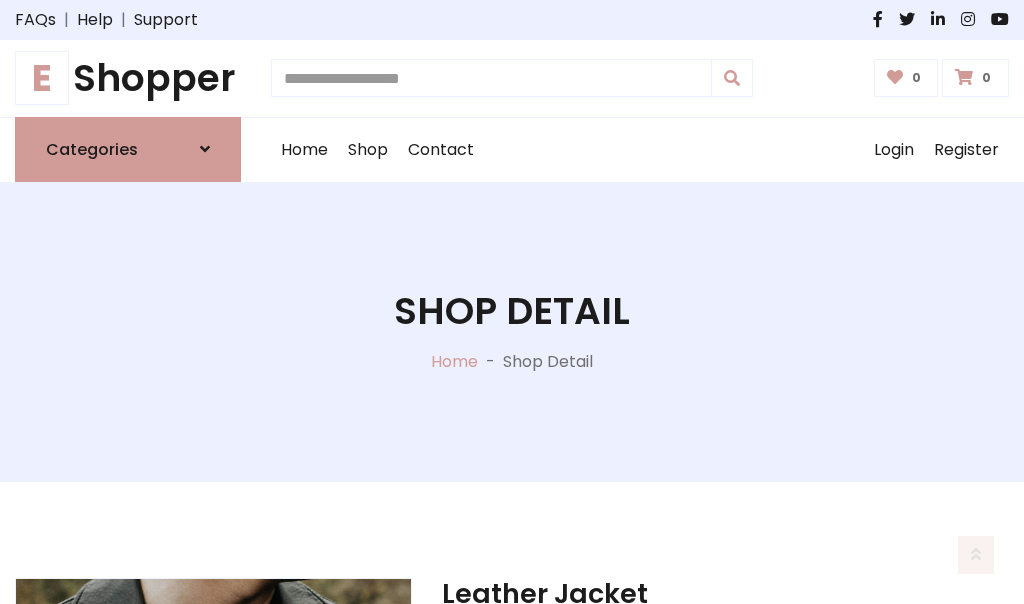 scroll, scrollTop: 1869, scrollLeft: 0, axis: vertical 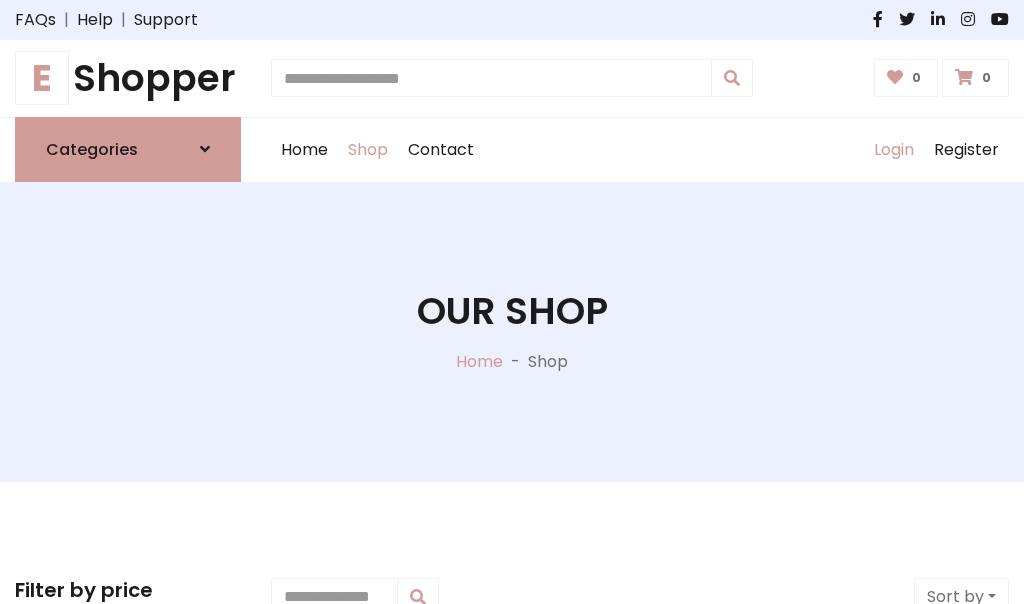 click on "Login" at bounding box center (894, 150) 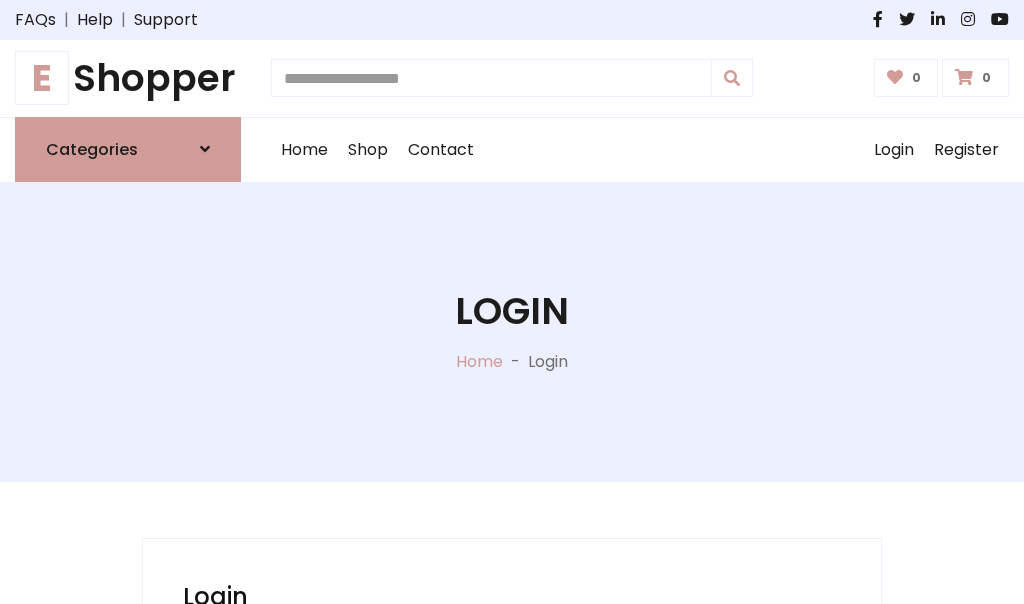 scroll, scrollTop: 0, scrollLeft: 0, axis: both 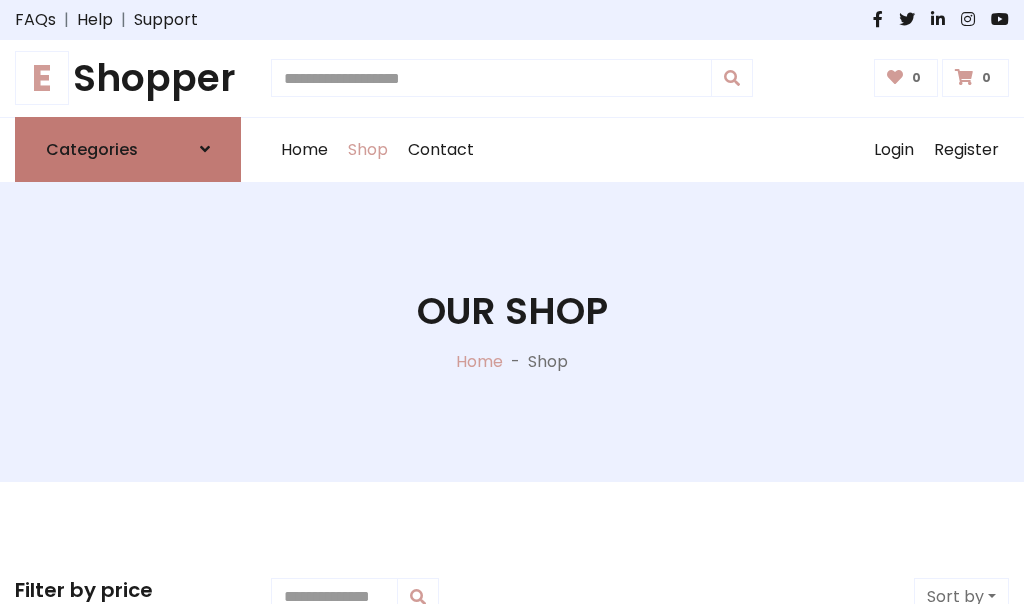 click at bounding box center [205, 149] 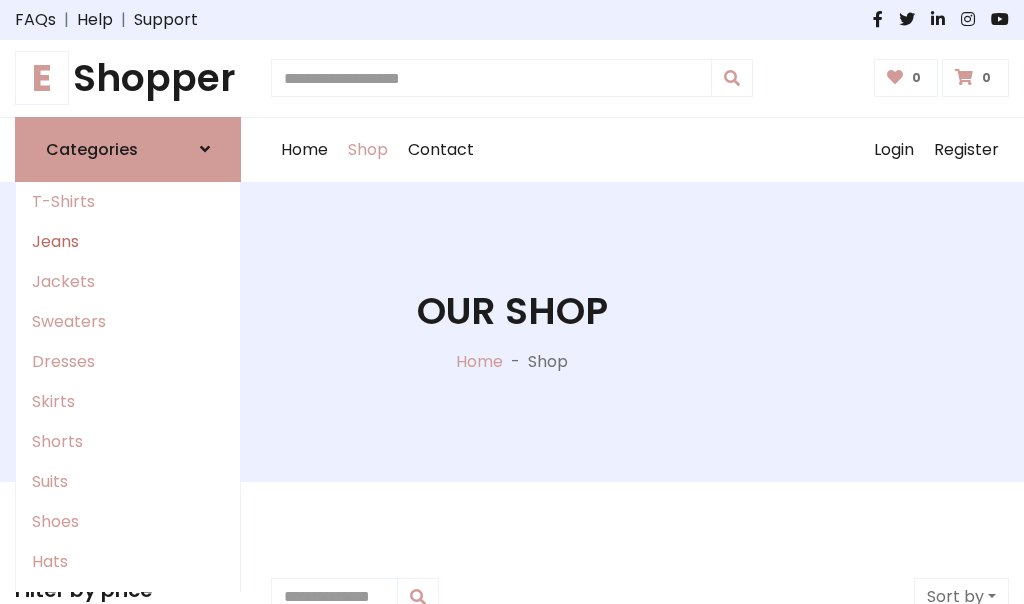 click on "Jeans" at bounding box center [128, 242] 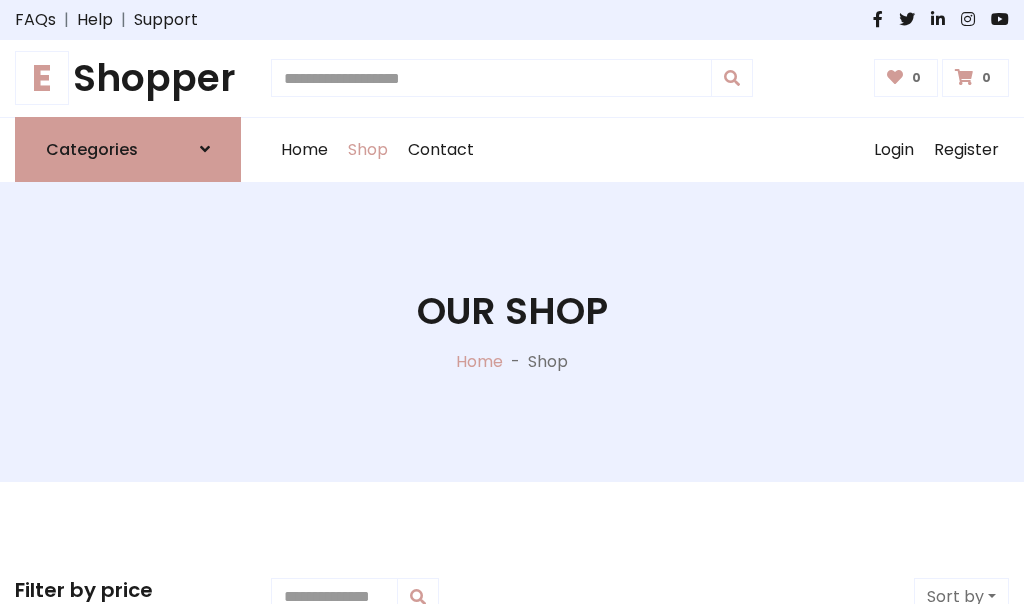 scroll, scrollTop: 0, scrollLeft: 0, axis: both 